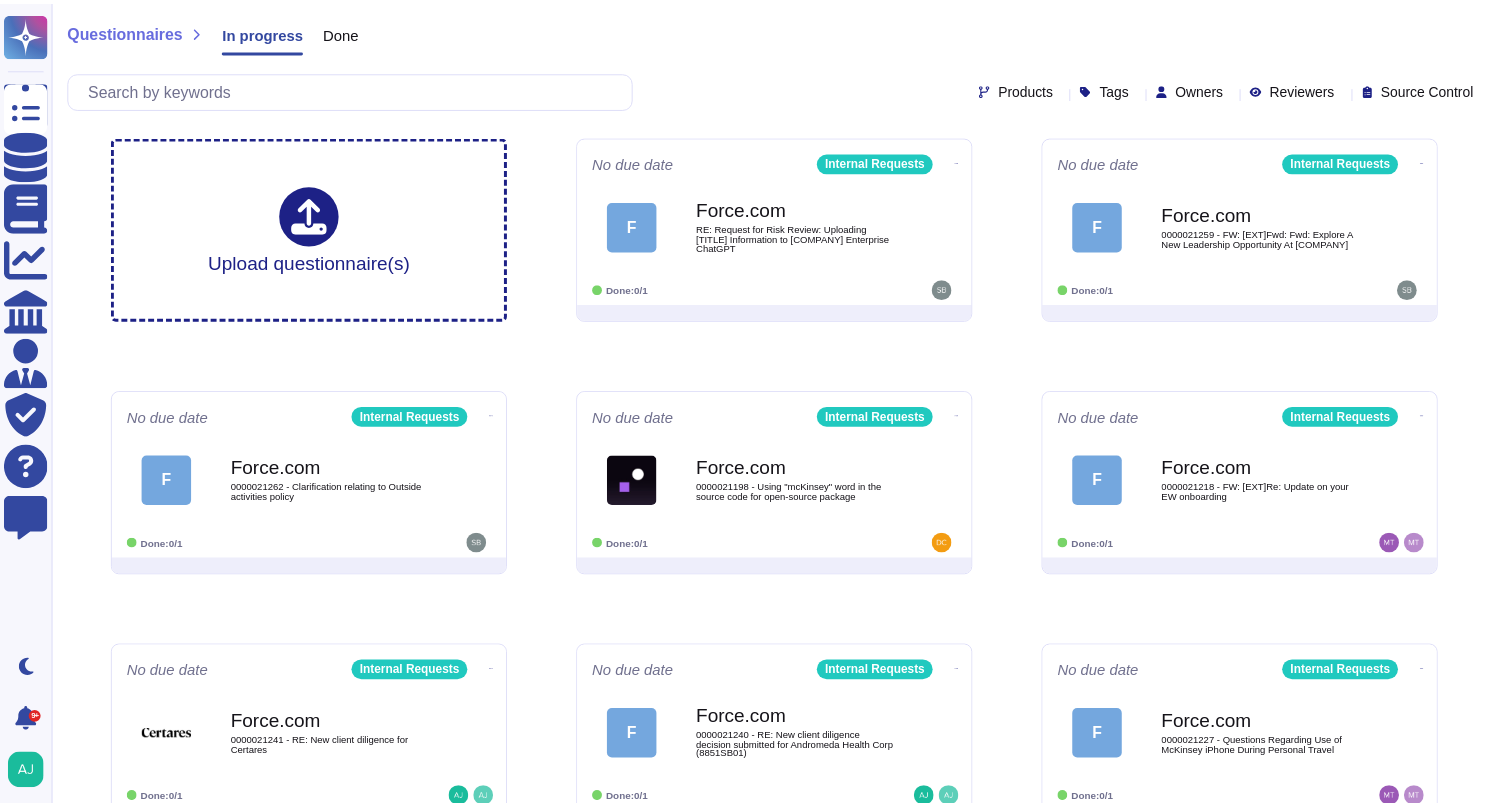 scroll, scrollTop: 0, scrollLeft: 0, axis: both 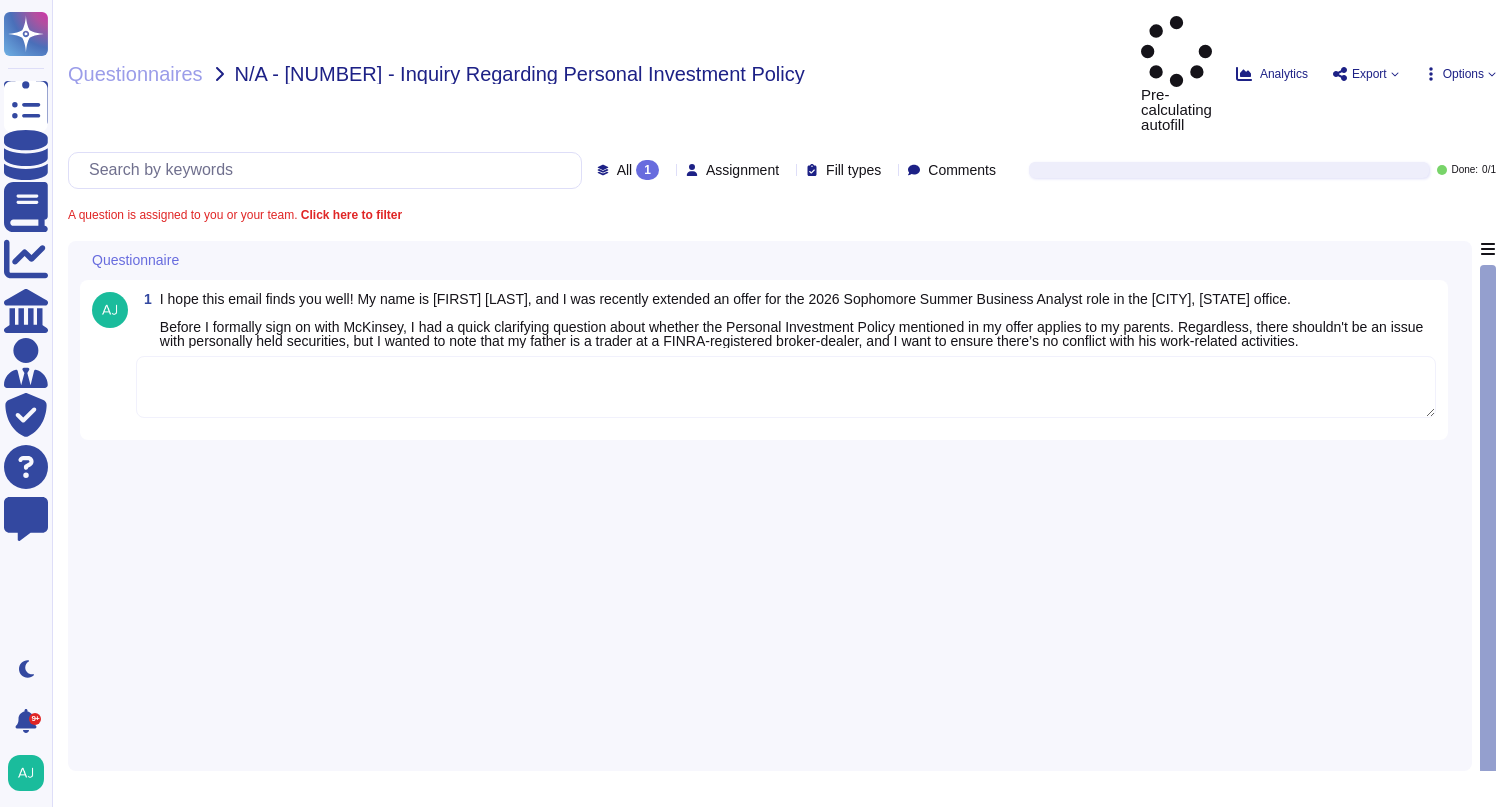 click at bounding box center [786, 387] 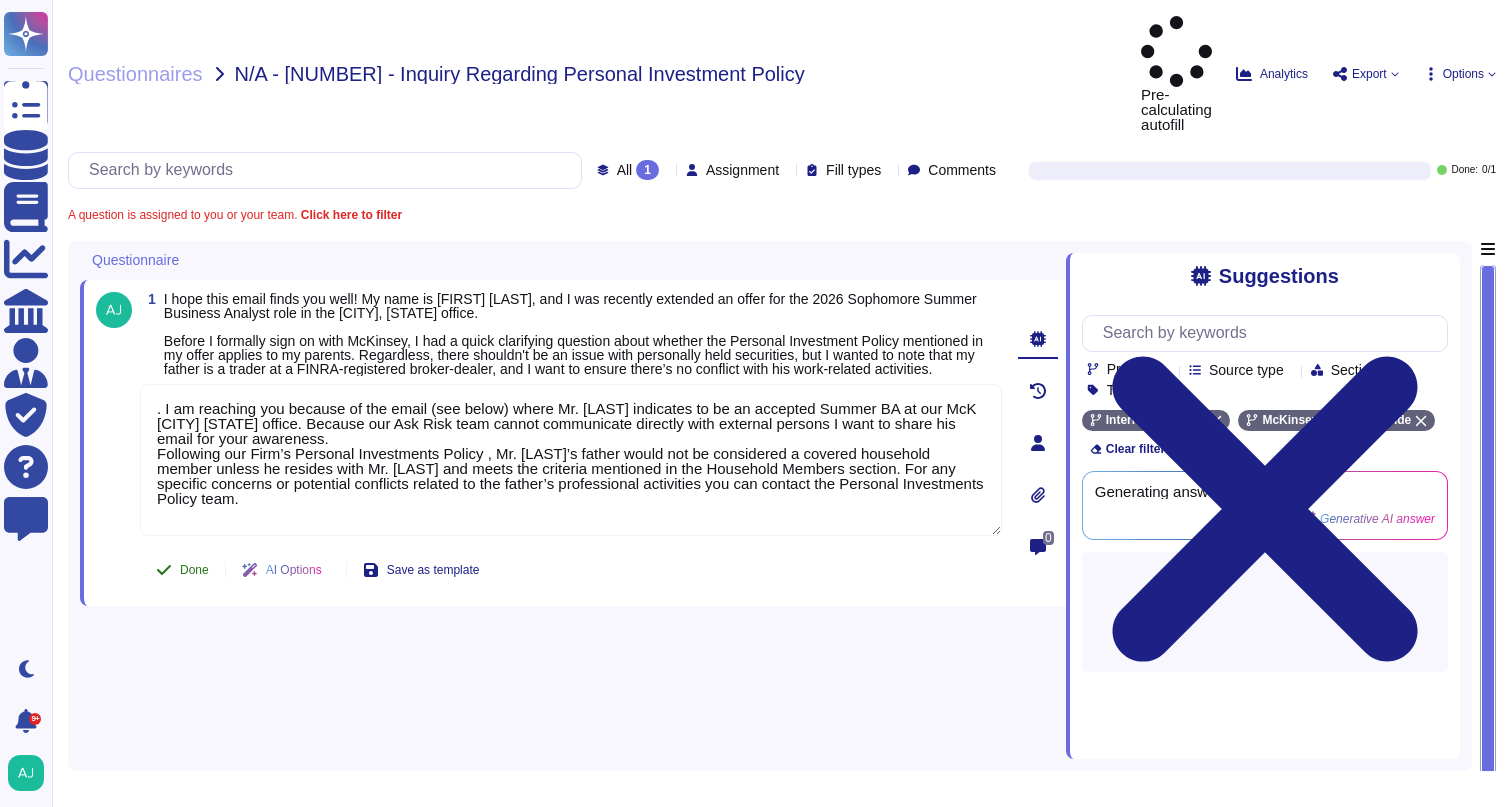 type on ". I am reaching you because of the email (see below) where Mr. [LAST] indicates to be an accepted Summer BA at our McK [CITY] [STATE] office. Because our Ask Risk team cannot communicate directly with external persons I want to share his email for your awareness.
Following our Firm’s Personal Investments Policy , Mr. [LAST]’s father would not be considered a covered household member unless he resides with Mr. [LAST] and meets the criteria mentioned in the Household Members section. For any specific concerns or potential conflicts related to the father’s professional activities you can contact the Personal Investments Policy team." 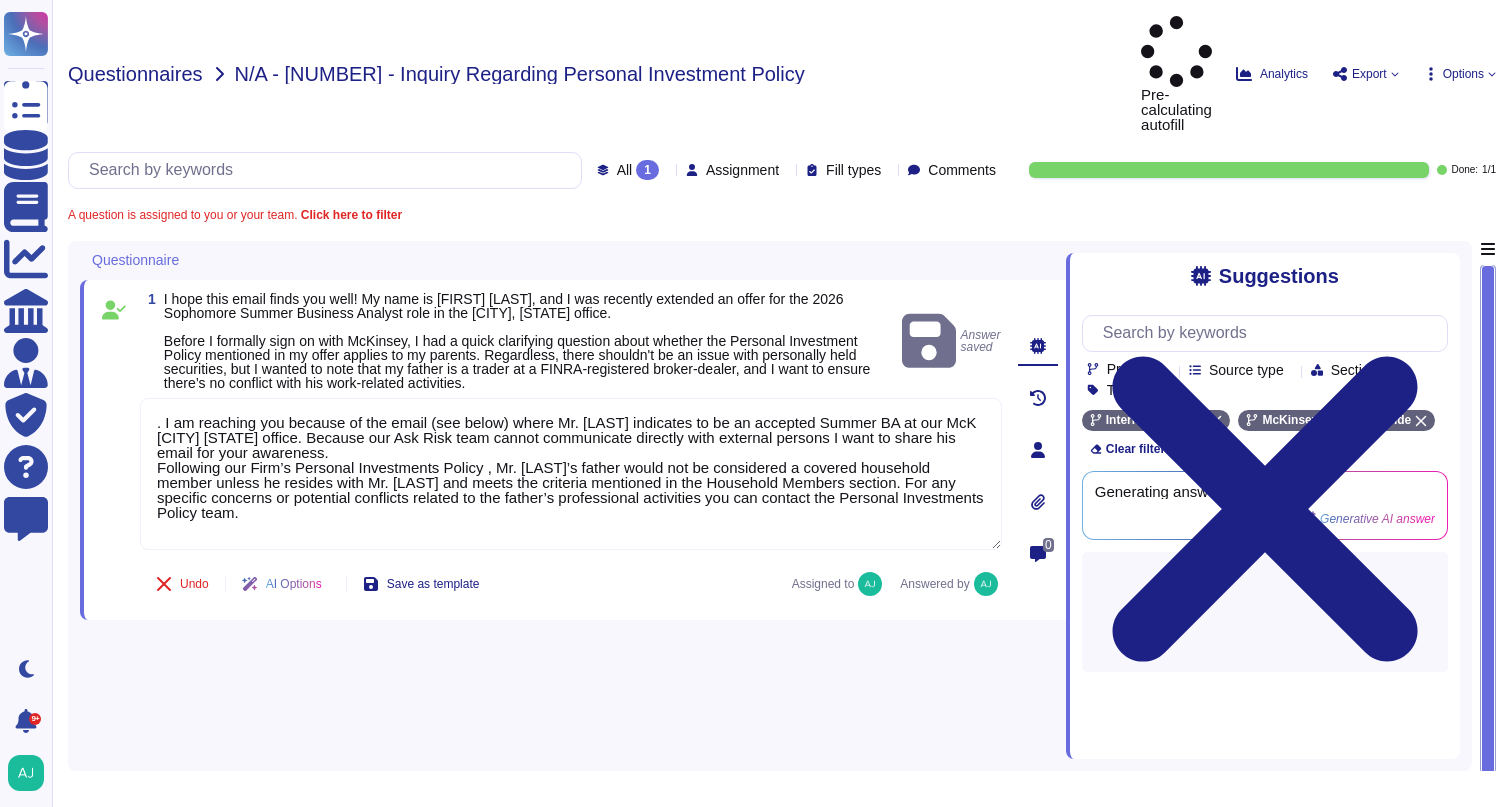 click on "Questionnaires" at bounding box center (135, 74) 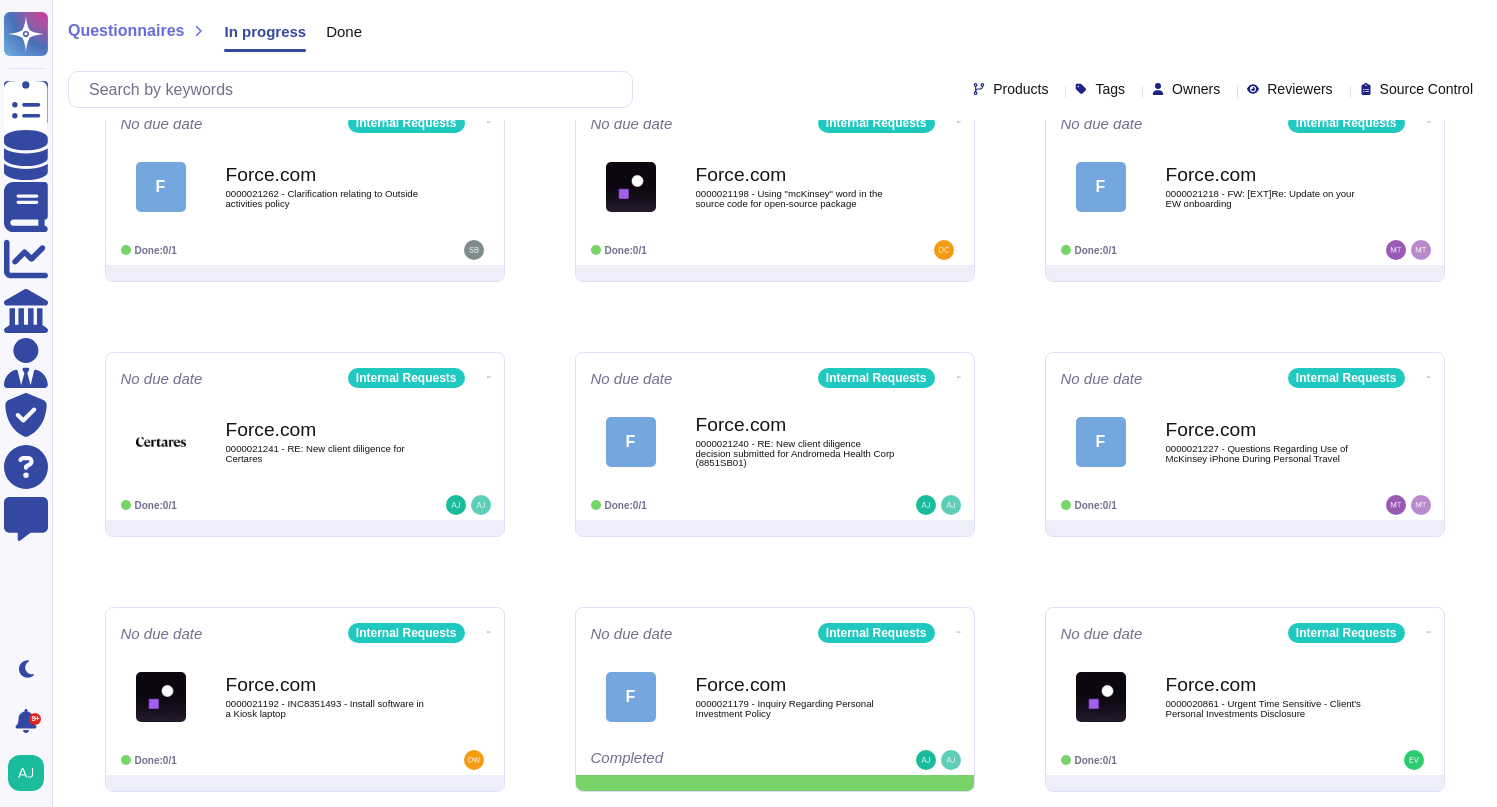 scroll, scrollTop: 295, scrollLeft: 0, axis: vertical 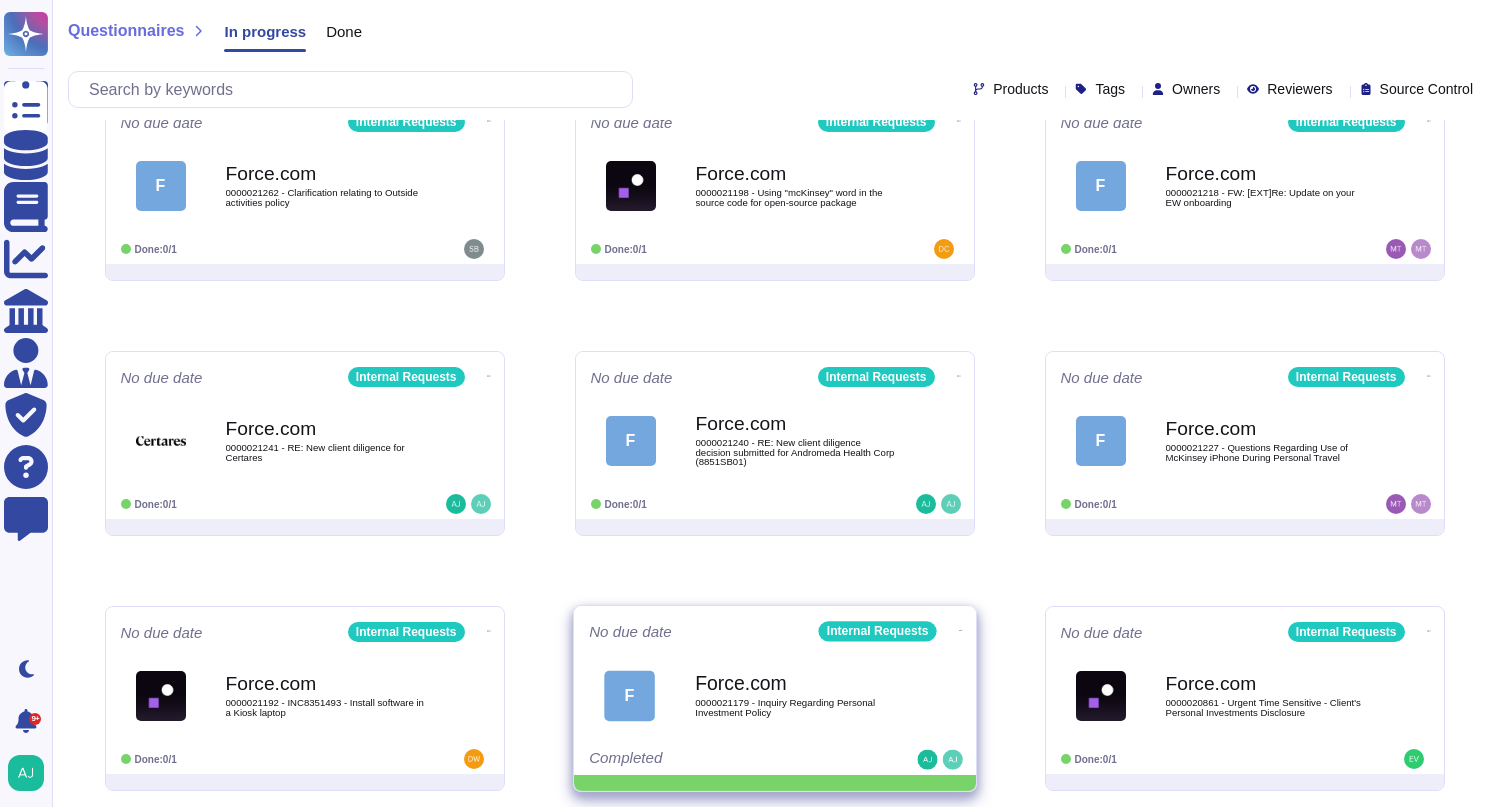 click 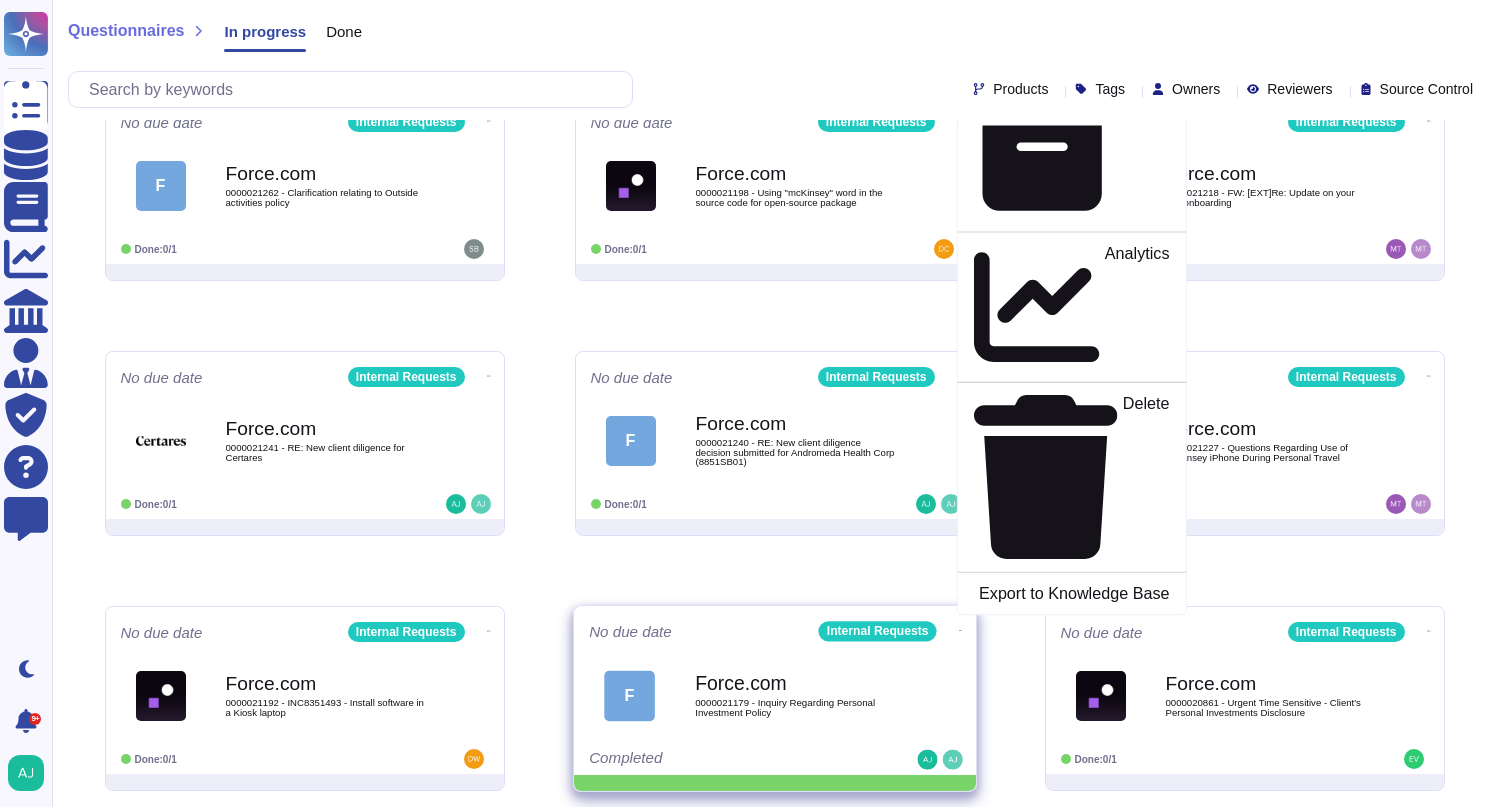 click on "Mark as Done" at bounding box center (1118, 24) 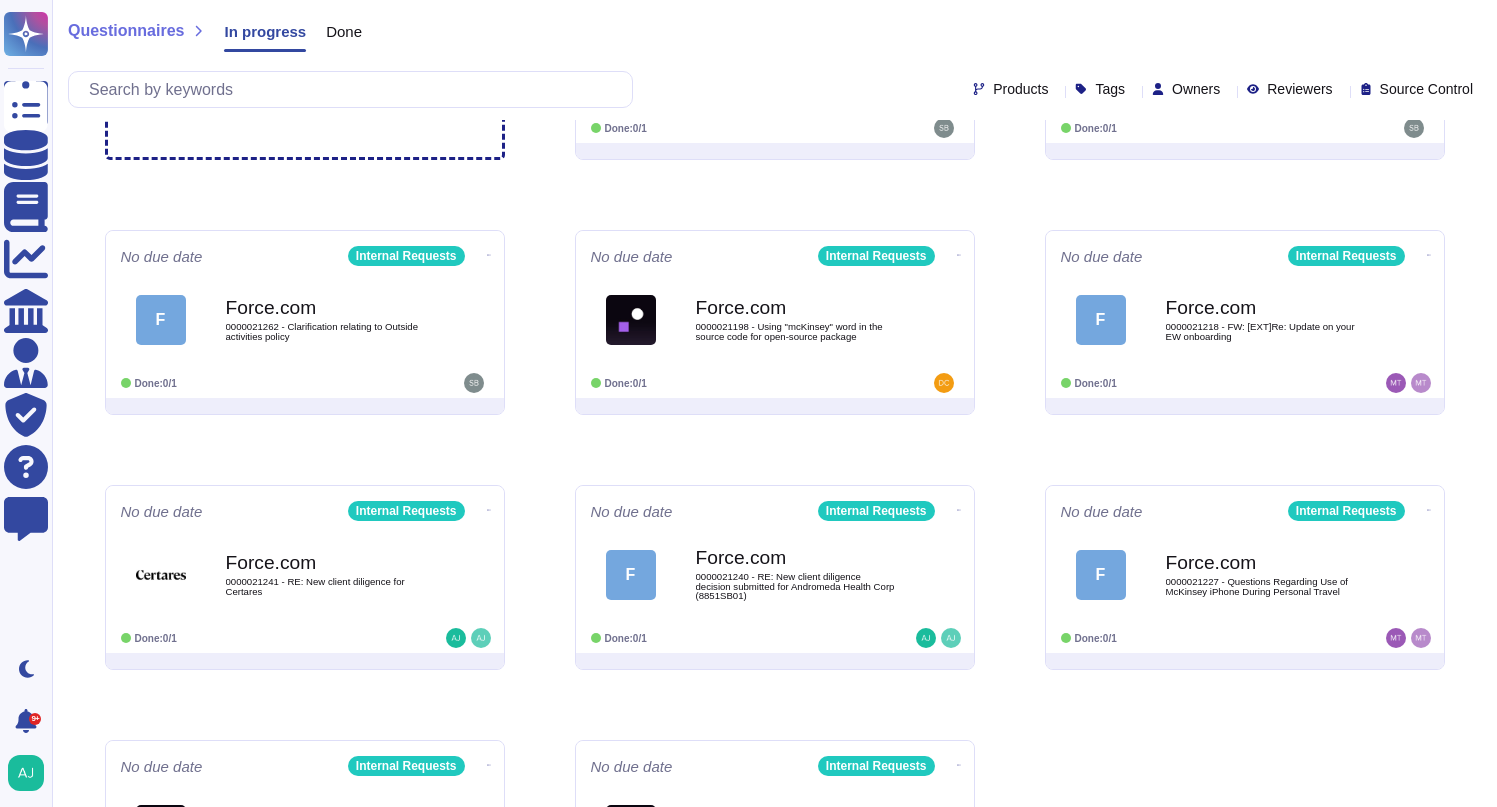 scroll, scrollTop: 0, scrollLeft: 0, axis: both 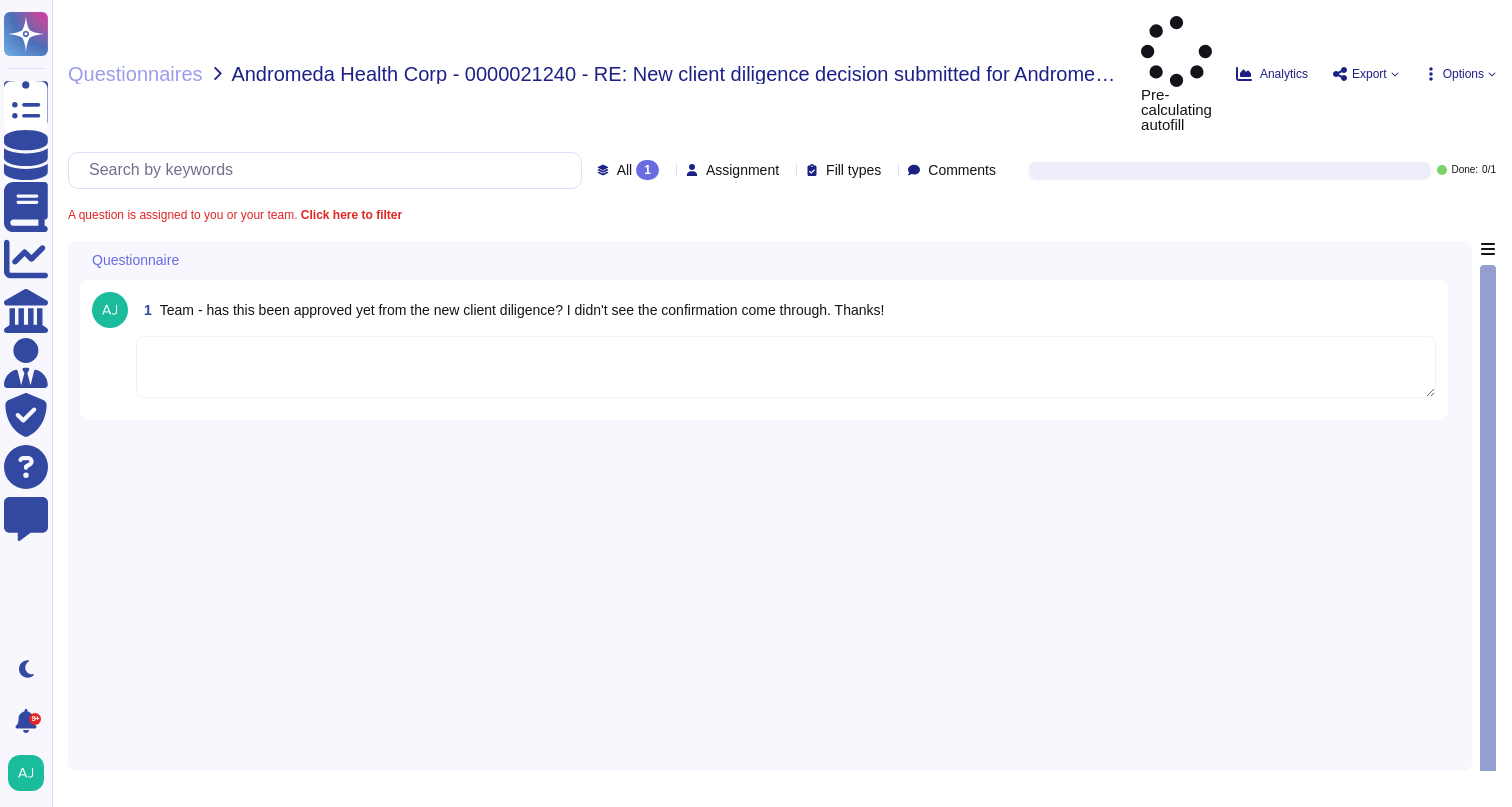 click at bounding box center [786, 367] 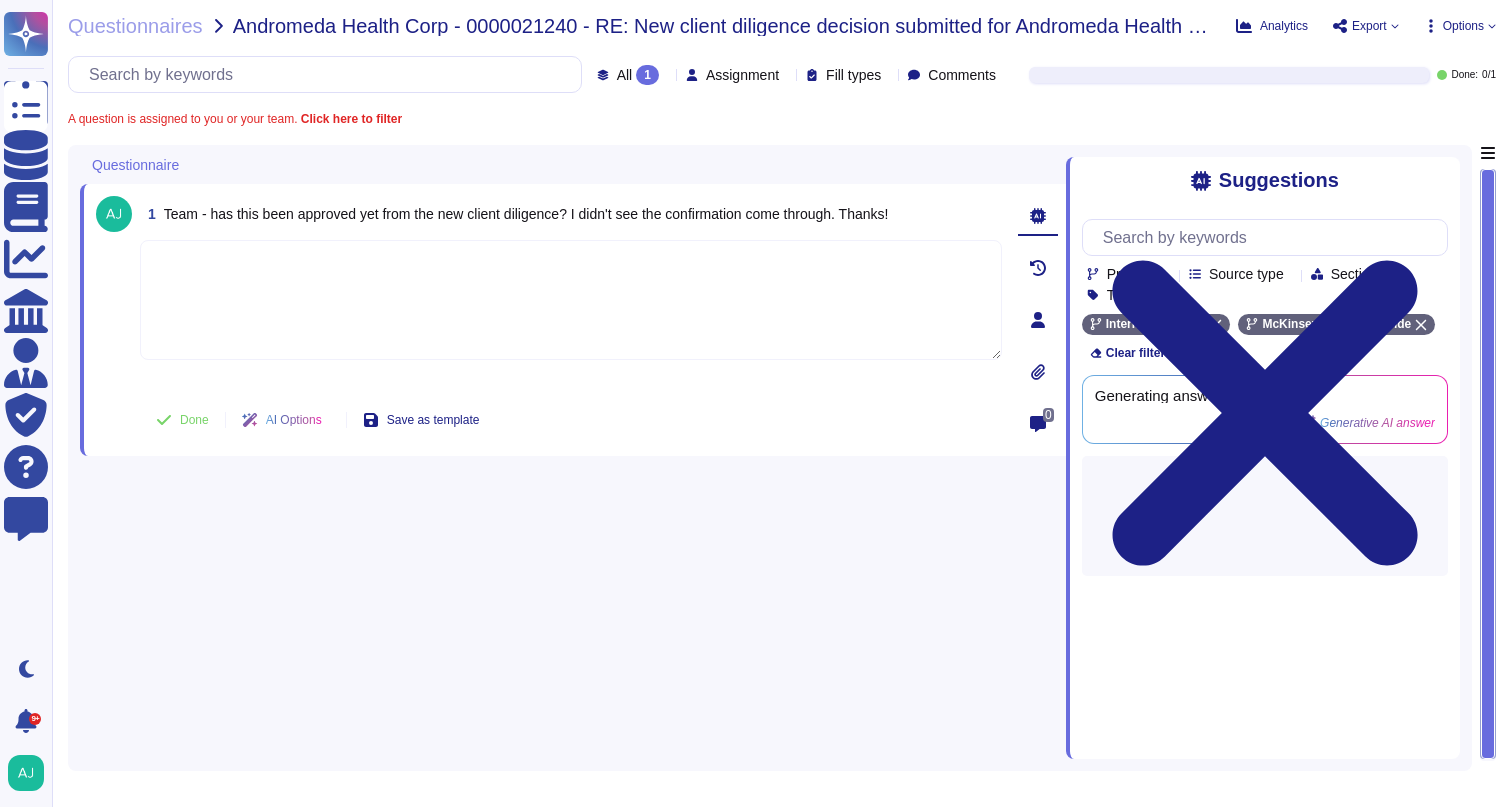 paste on "I see in our Firm’s CMS that the diligence review for this engagement 8851SB01 was completed on 30 [MONTH] 2025 yet the OMP approval has not been logged yet.
Let me loop in our colleague Liza – the CSR lead advisor for this engagement:
@Liza_Khan , I hope this message finds you well. Can you please assist Michael and his query below regarding the OMP for 8851SB01? Thank you." 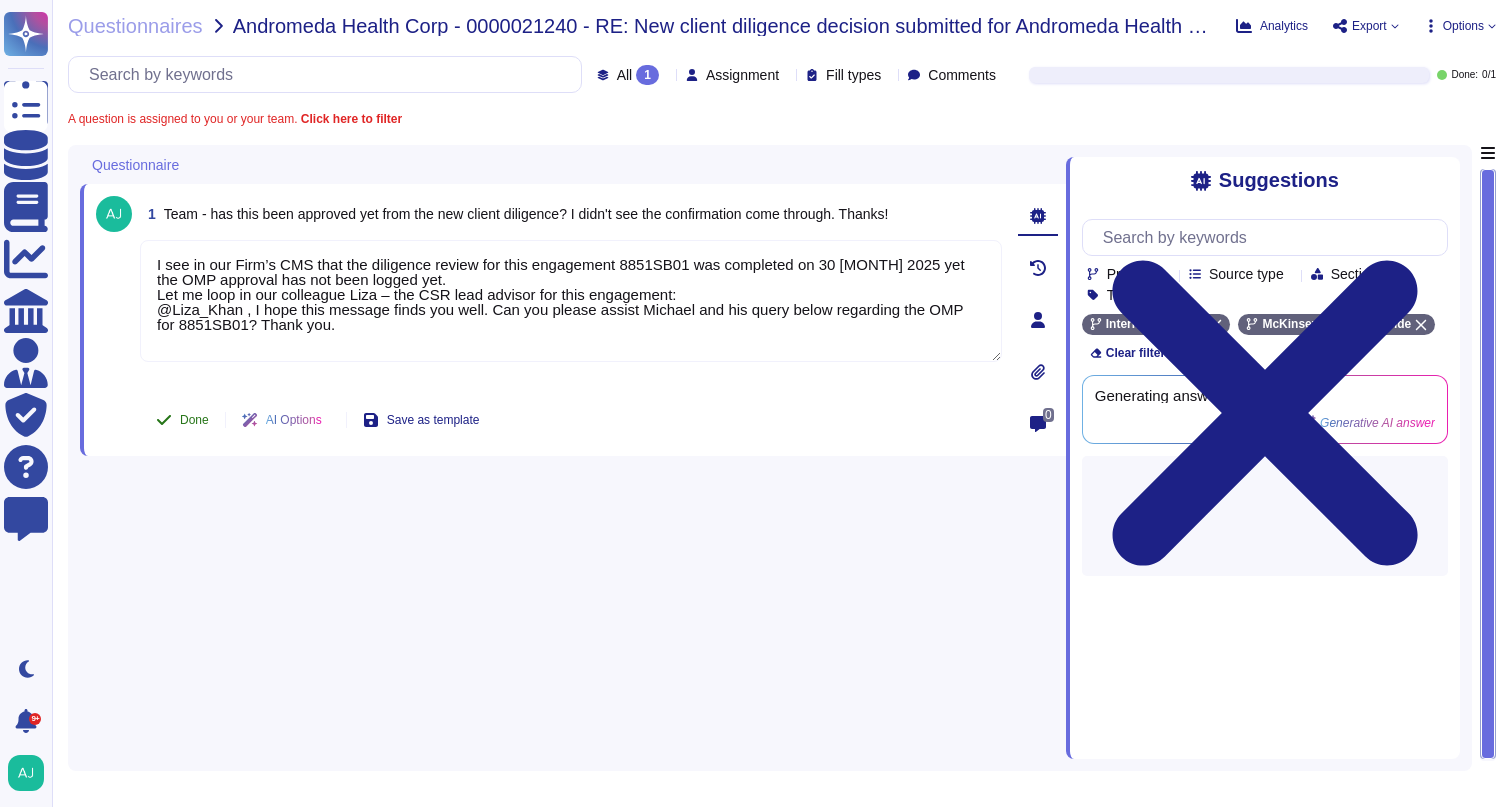 type on "I see in our Firm’s CMS that the diligence review for this engagement 8851SB01 was completed on 30 [MONTH] 2025 yet the OMP approval has not been logged yet.
Let me loop in our colleague Liza – the CSR lead advisor for this engagement:
@Liza_Khan , I hope this message finds you well. Can you please assist Michael and his query below regarding the OMP for 8851SB01? Thank you." 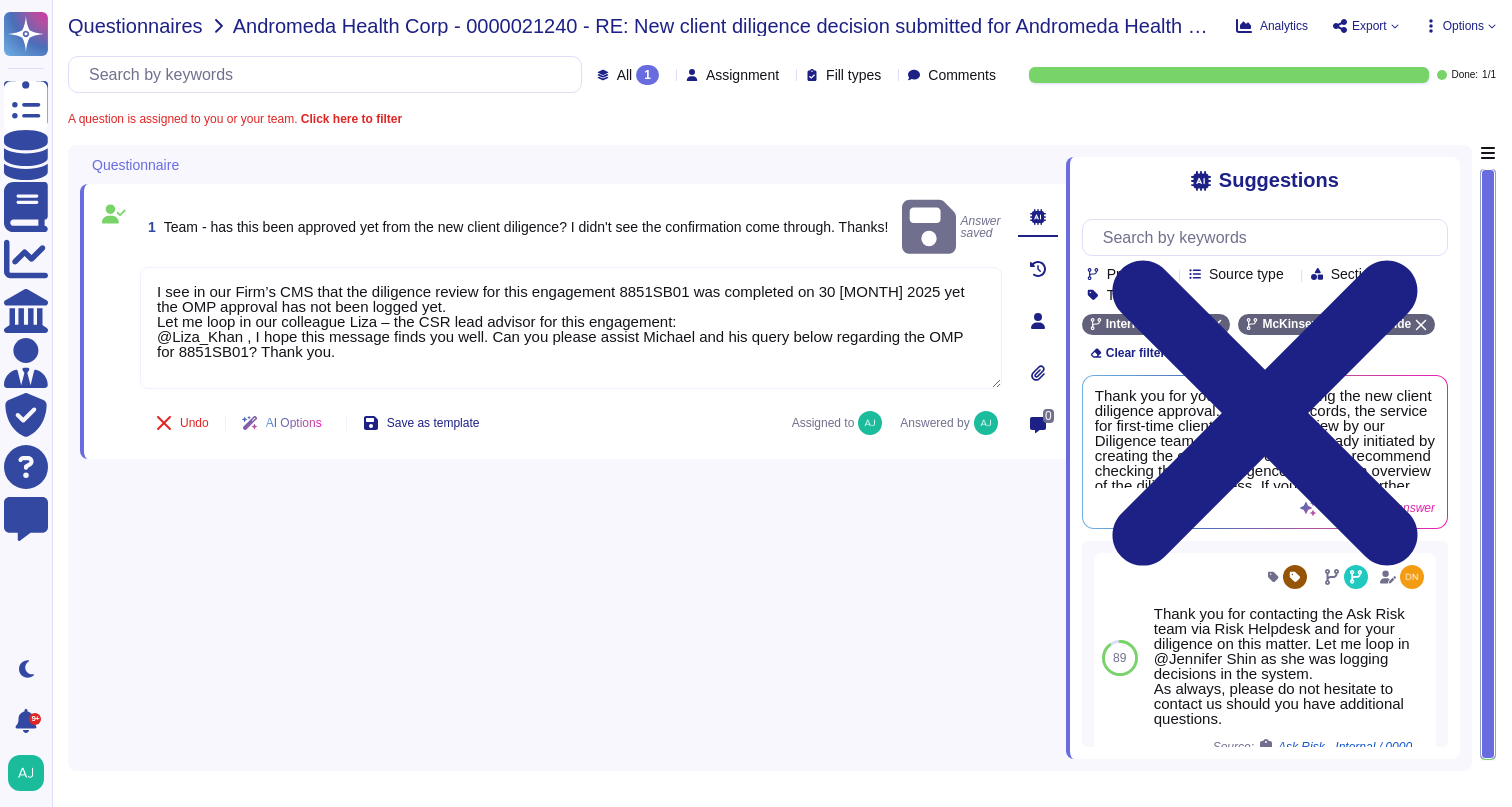click on "Questionnaires" at bounding box center [135, 26] 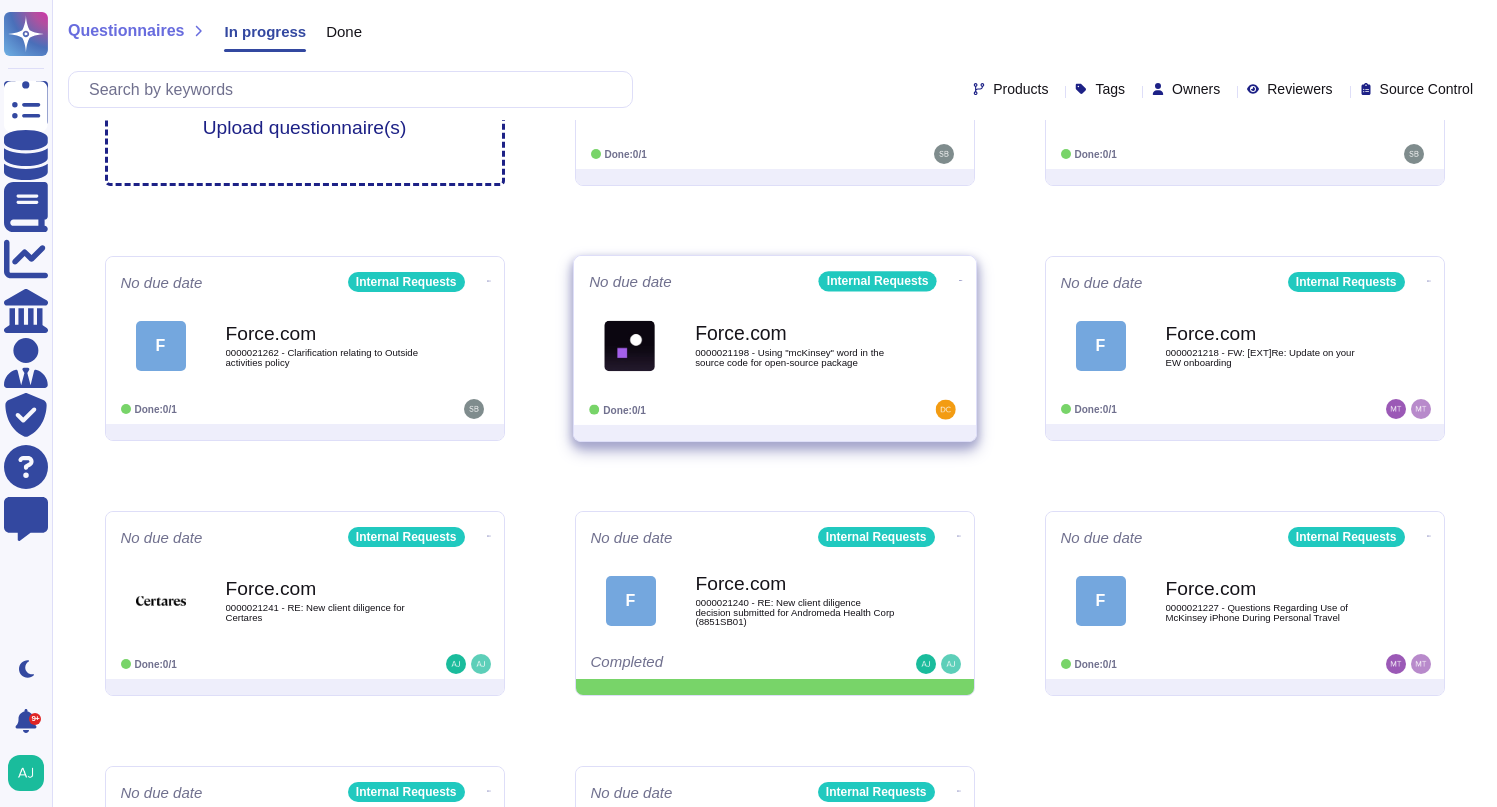 scroll, scrollTop: 295, scrollLeft: 0, axis: vertical 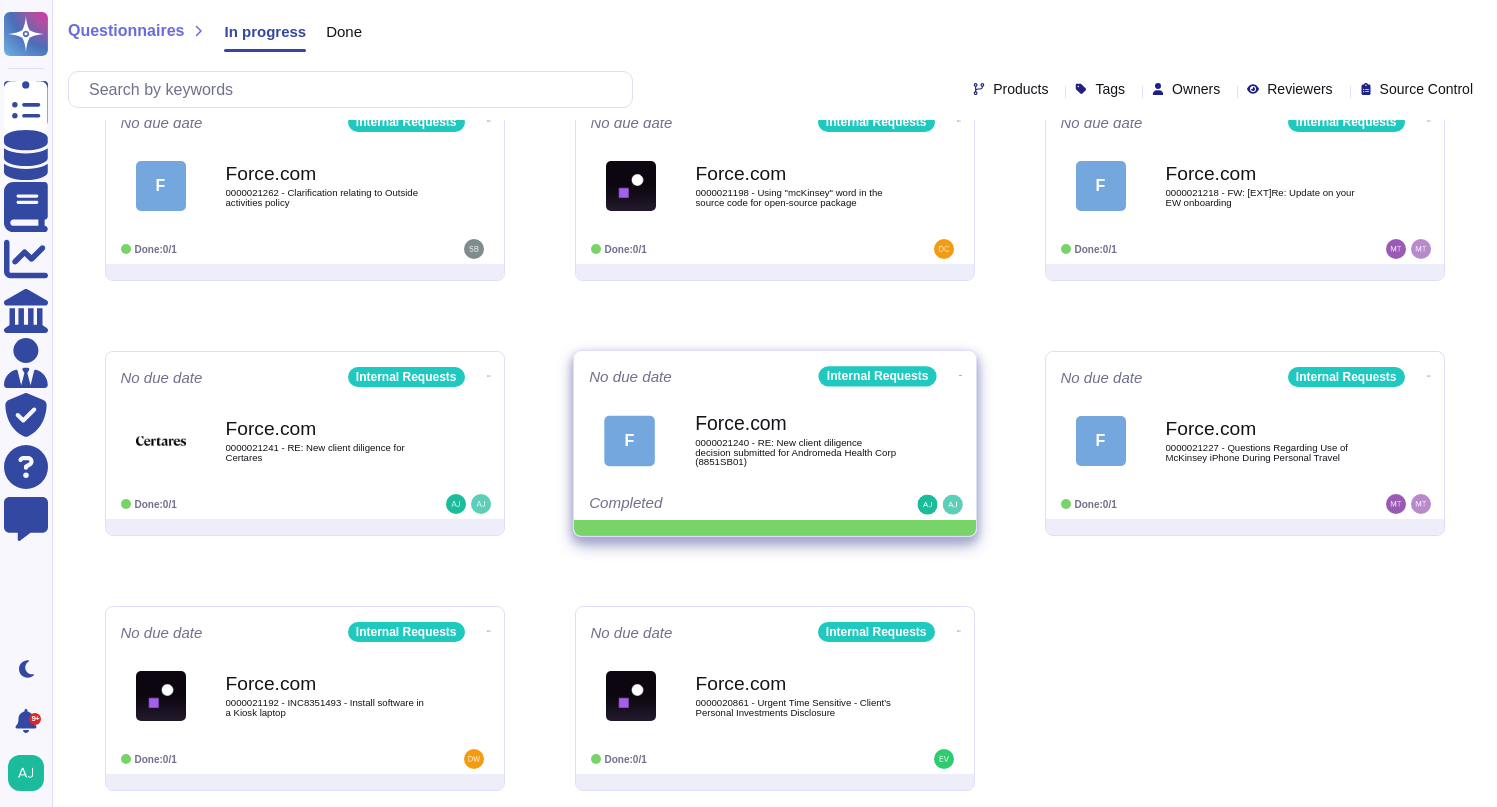 click 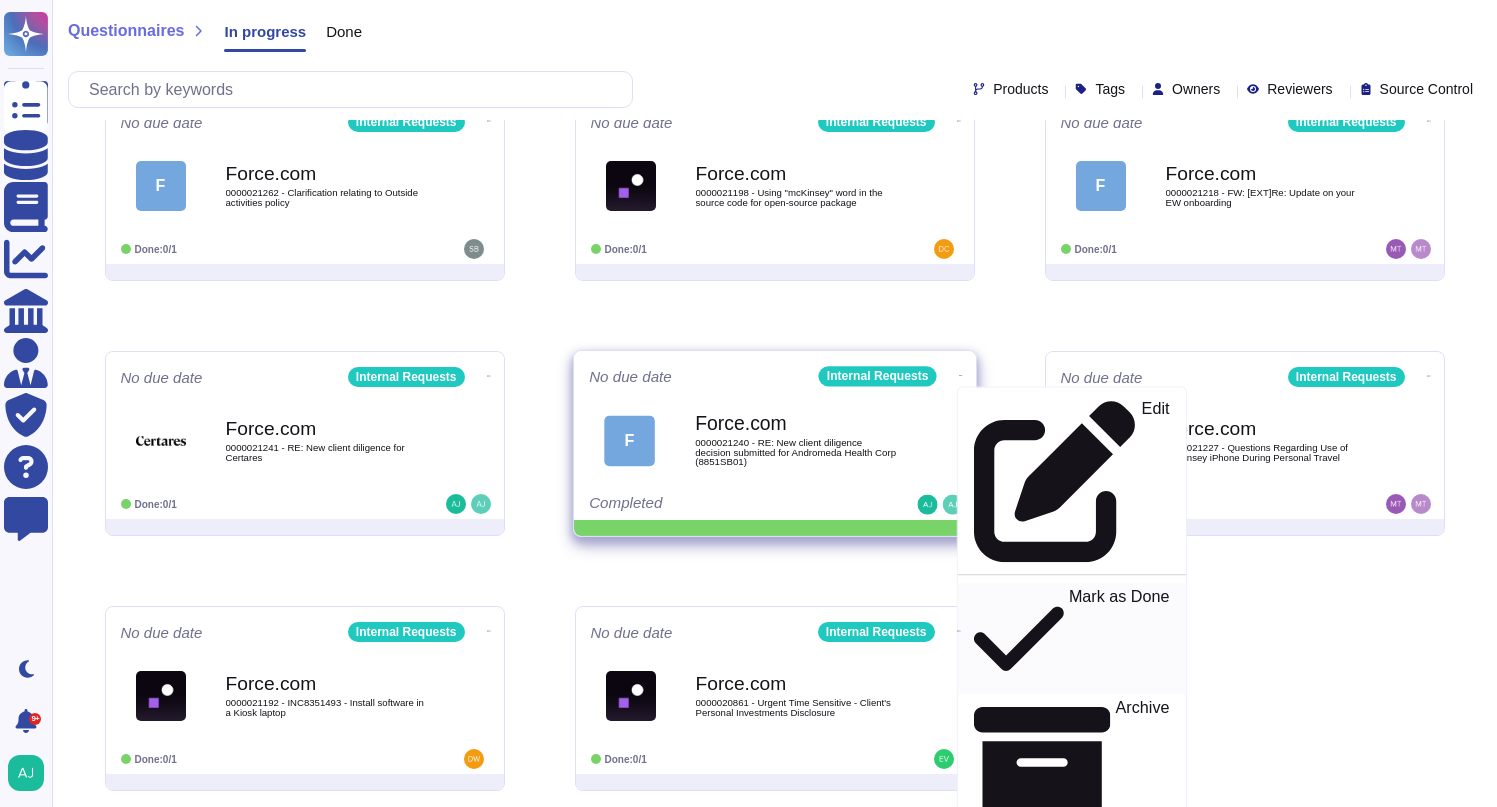 click on "Mark as Done" at bounding box center [1118, 639] 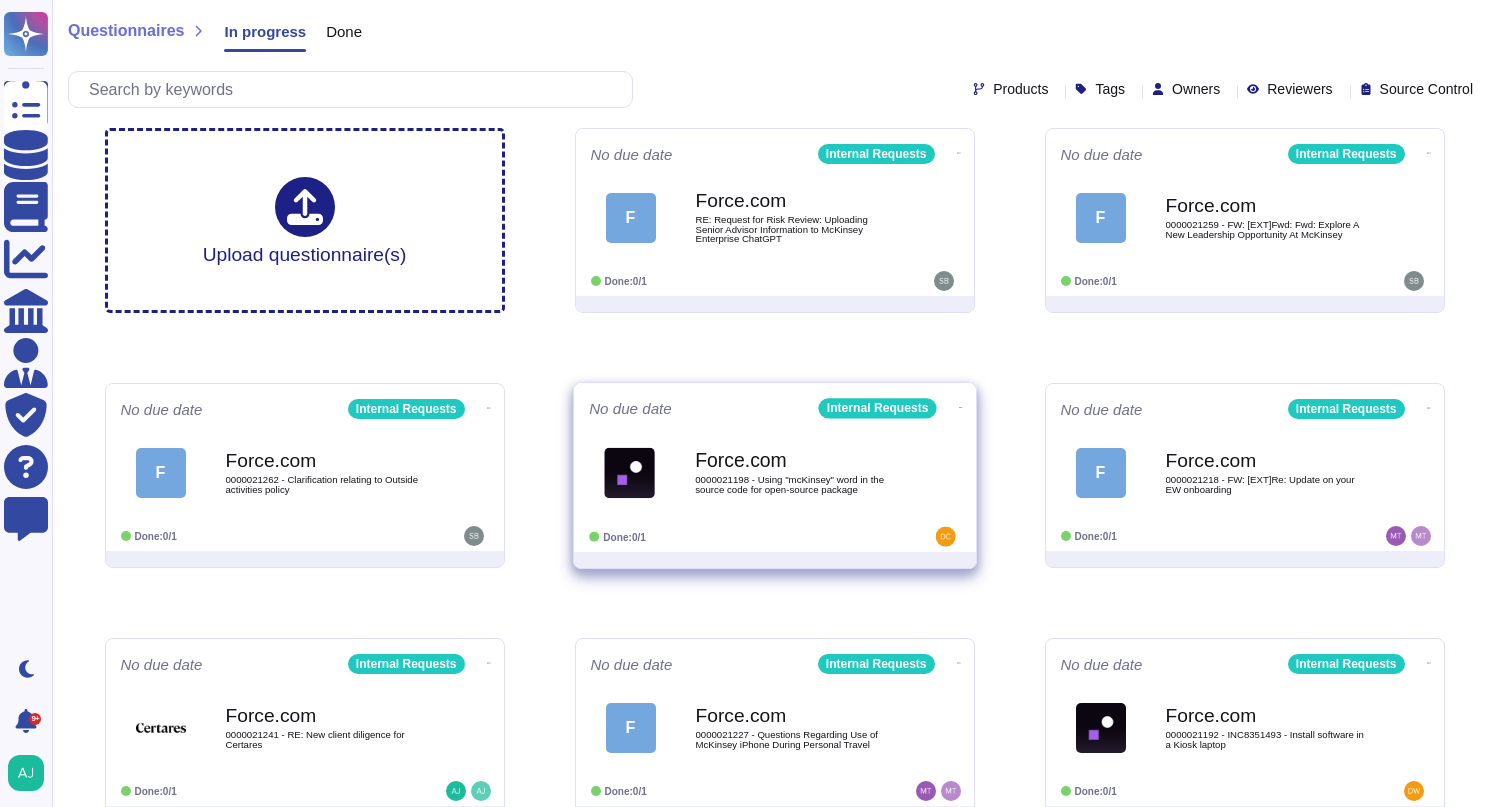 scroll, scrollTop: 0, scrollLeft: 0, axis: both 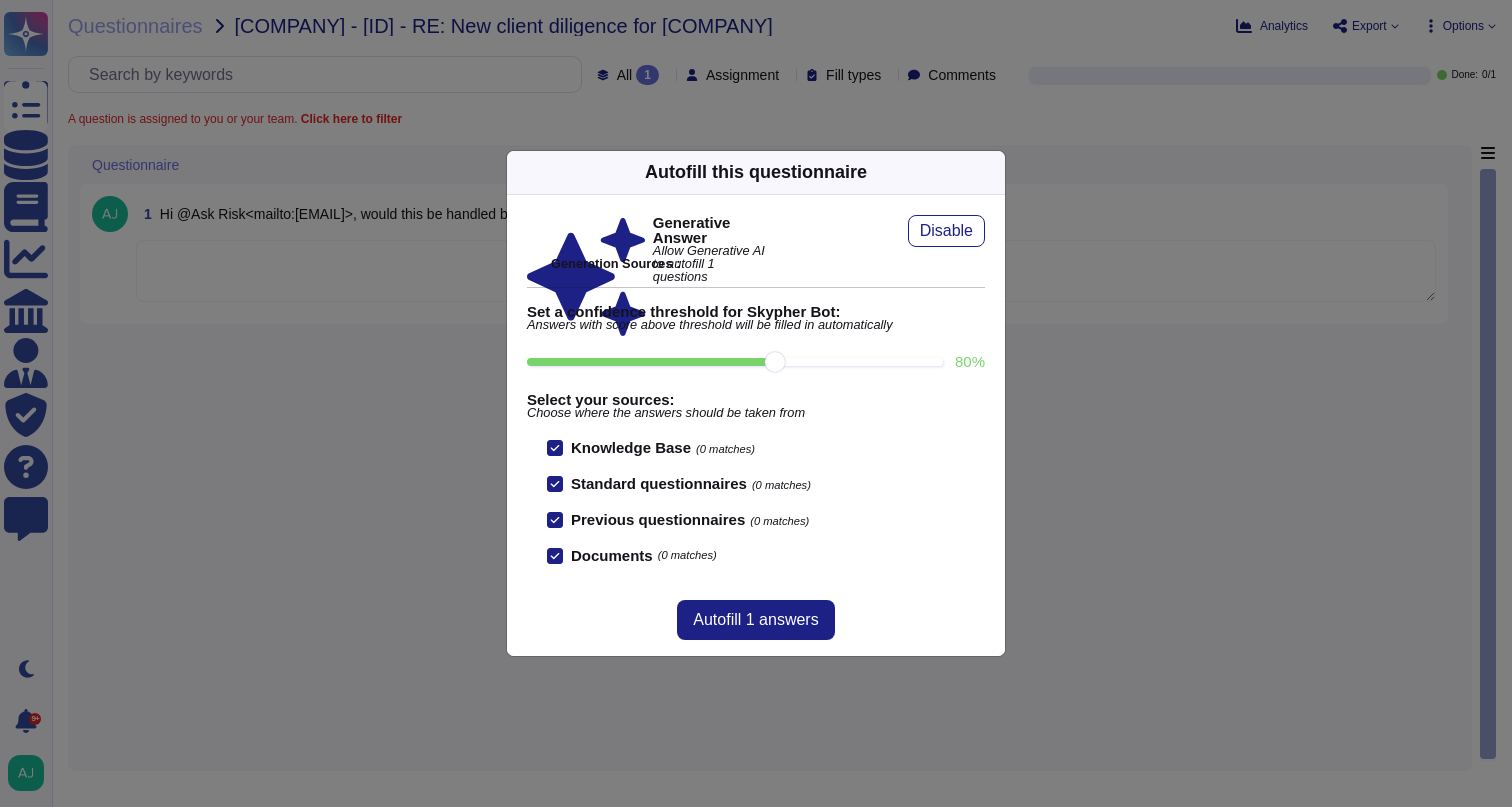 click on "Autofill this questionnaire Generative Answer Allow Generative AI to autofill 1 questions Disable Generation Sources : Set a confidence threshold for Skypher Bot: Answers with score above threshold will be filled in automatically 80 % Select your sources: Choose where the answers should be taken from Knowledge Base (0 matches) Standard questionnaires (0 matches) Previous questionnaires (0 matches) Documents (0 matches) Autofill 1 answers" at bounding box center (756, 403) 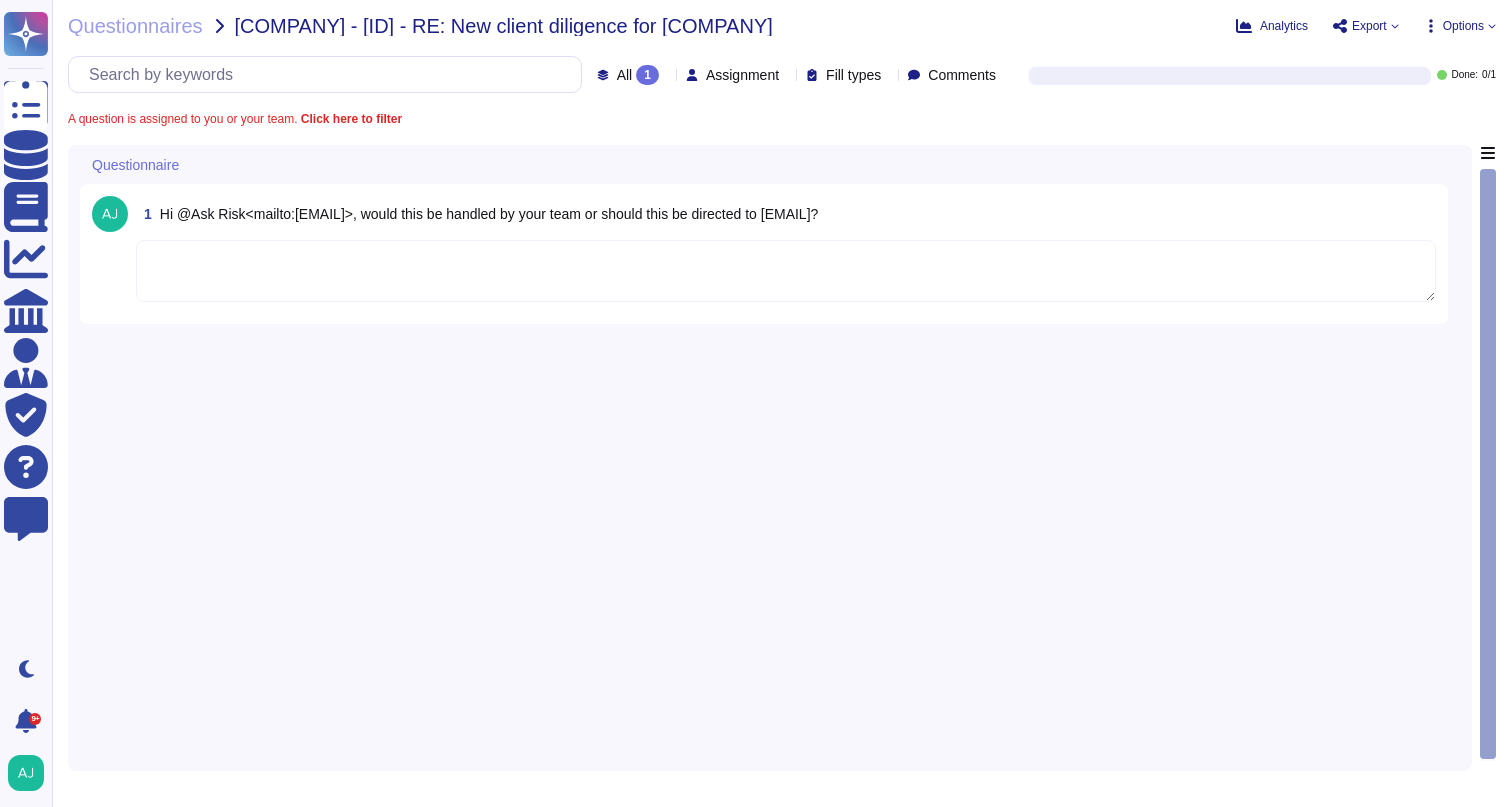 click at bounding box center (786, 271) 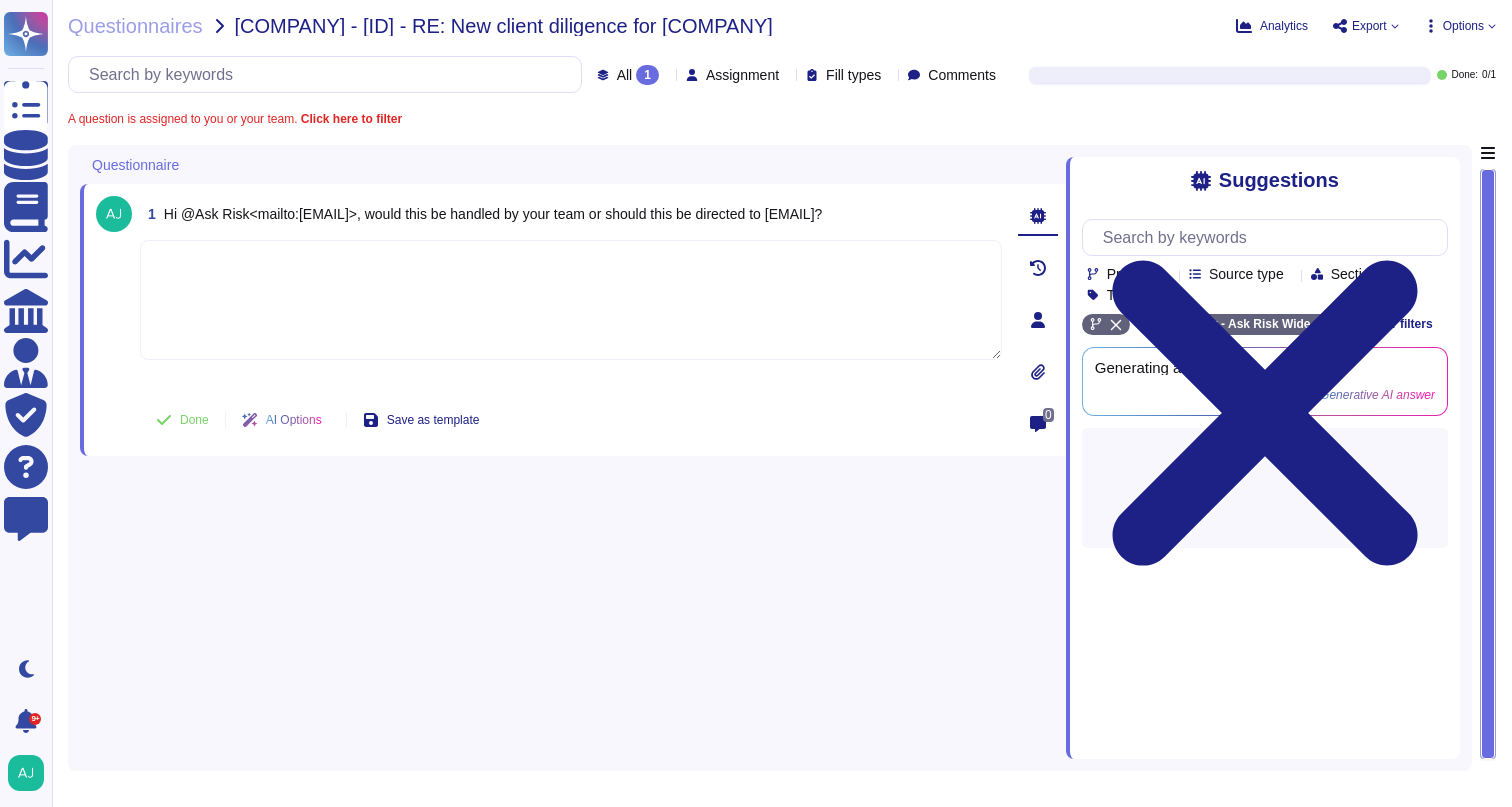 paste on "We require indeed the assistance of our Diligence team.
@Diligence , I hope this message finds you well. Can you please assist Edward and Christian with their query below regarding diligence checks for Certares Management LLC and the engagement 7700WK01? Thank you." 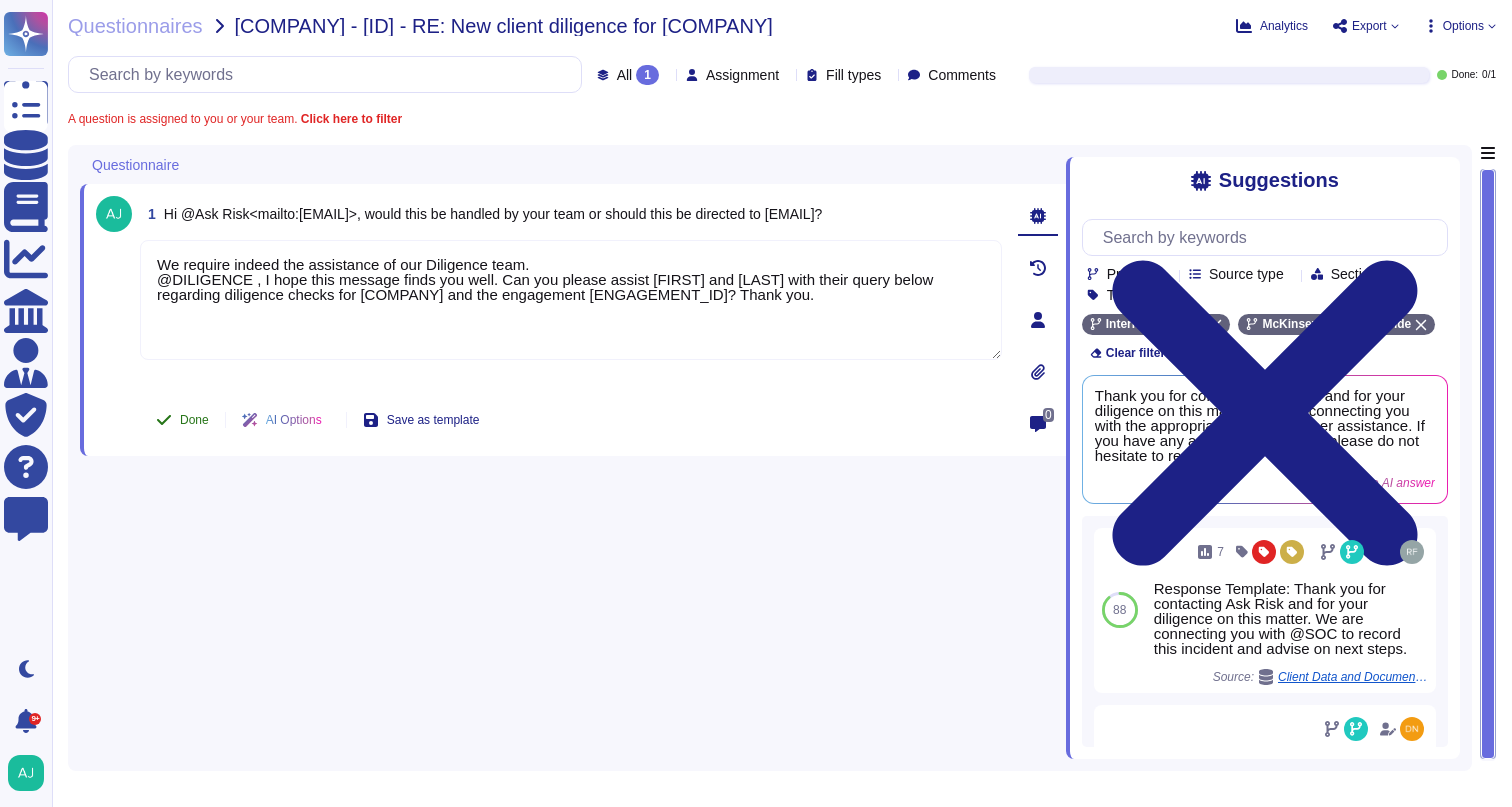 type on "We require indeed the assistance of our Diligence team.
@Diligence , I hope this message finds you well. Can you please assist Edward and Christian with their query below regarding diligence checks for Certares Management LLC and the engagement 7700WK01? Thank you." 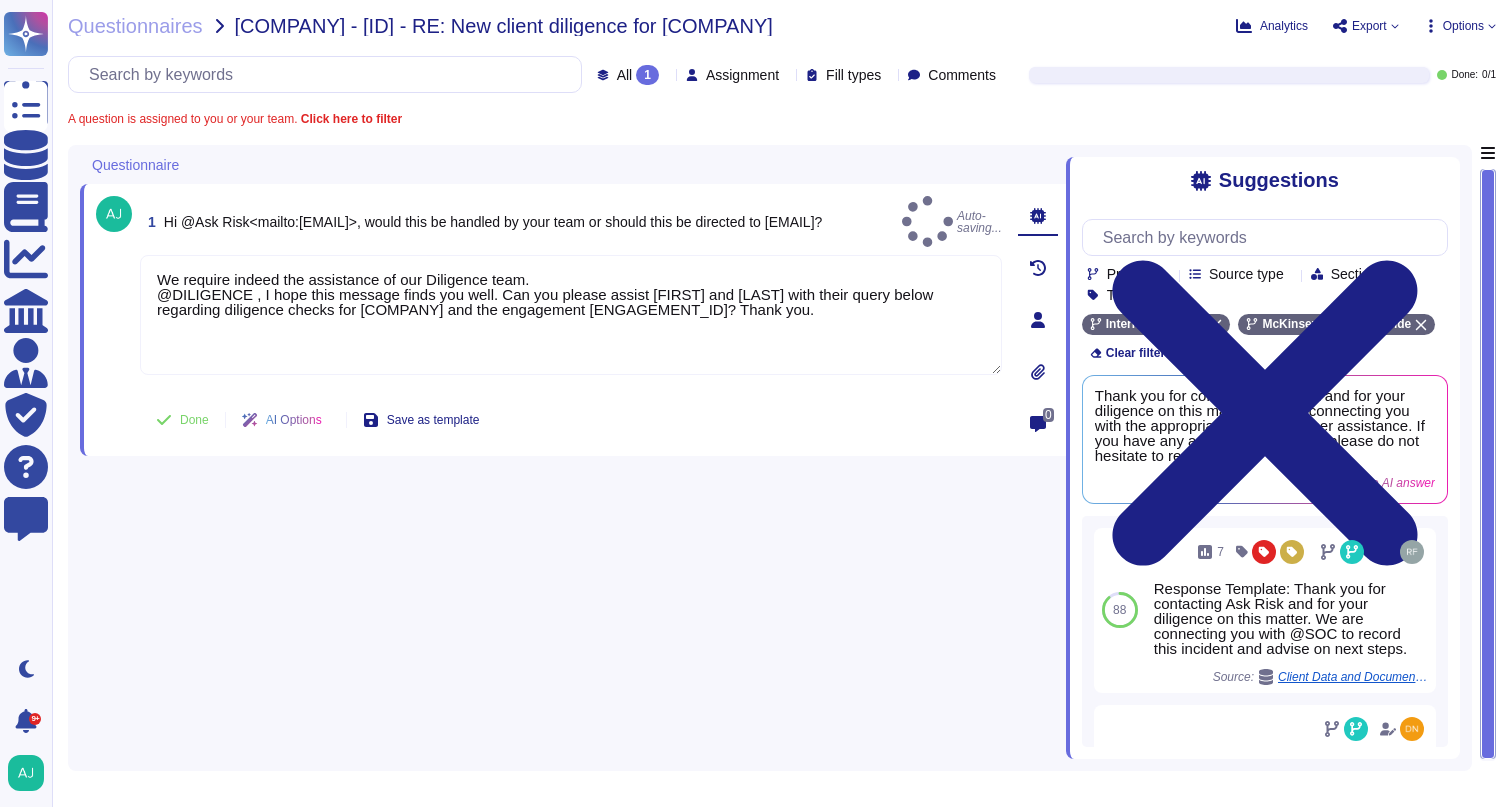 click on "Done" at bounding box center [194, 420] 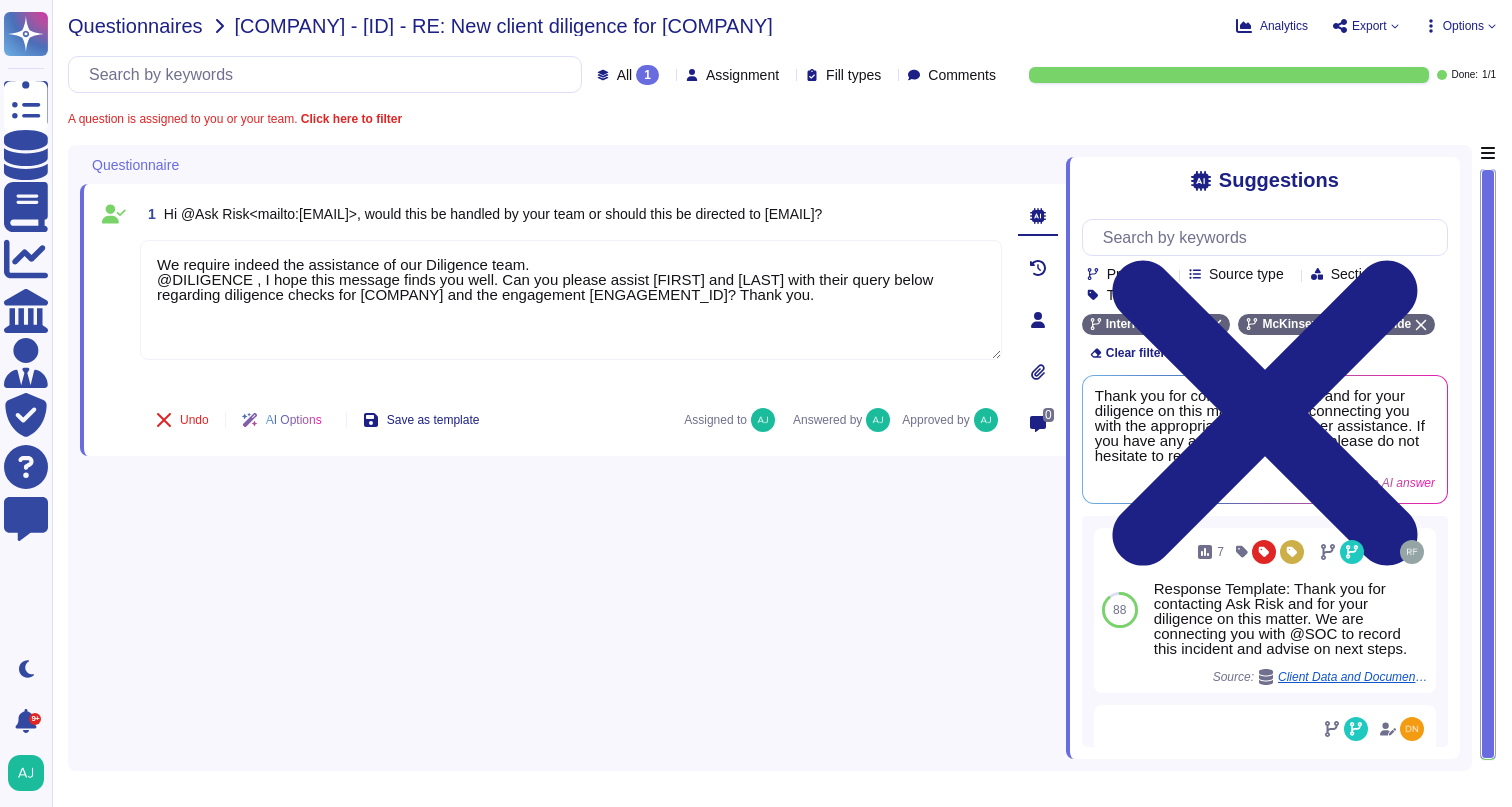 click on "Questionnaires" at bounding box center [135, 26] 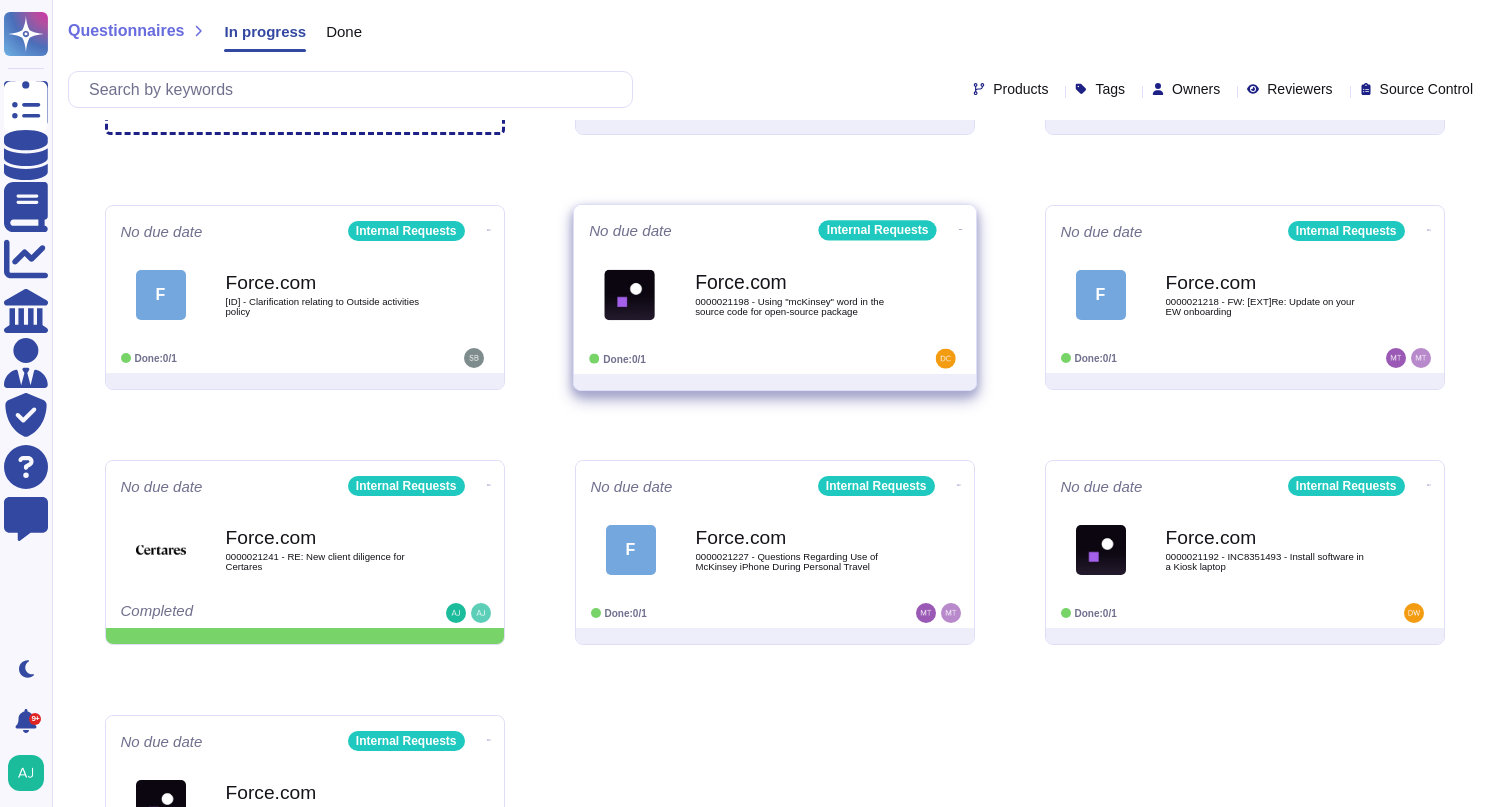 scroll, scrollTop: 295, scrollLeft: 0, axis: vertical 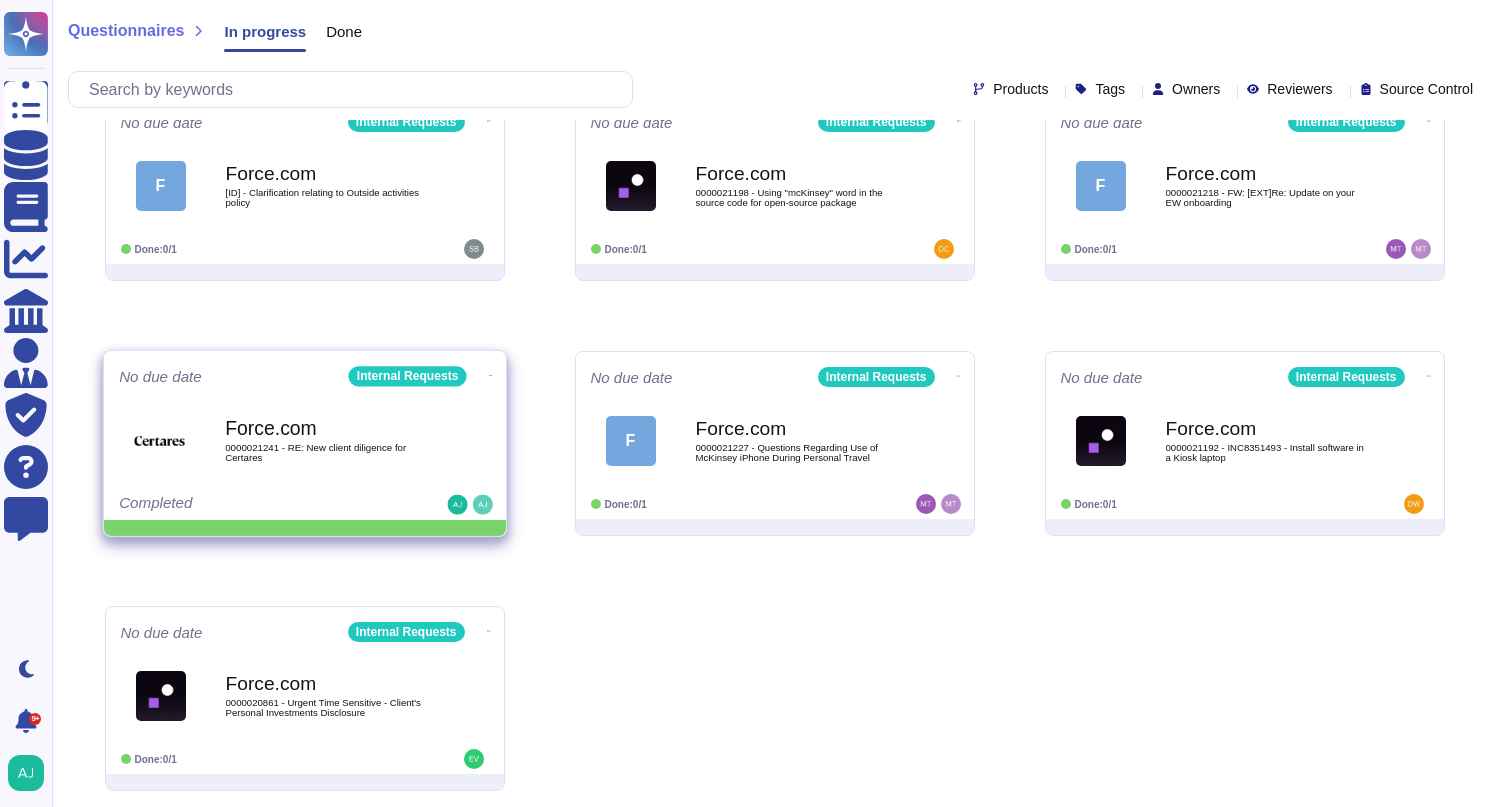 click 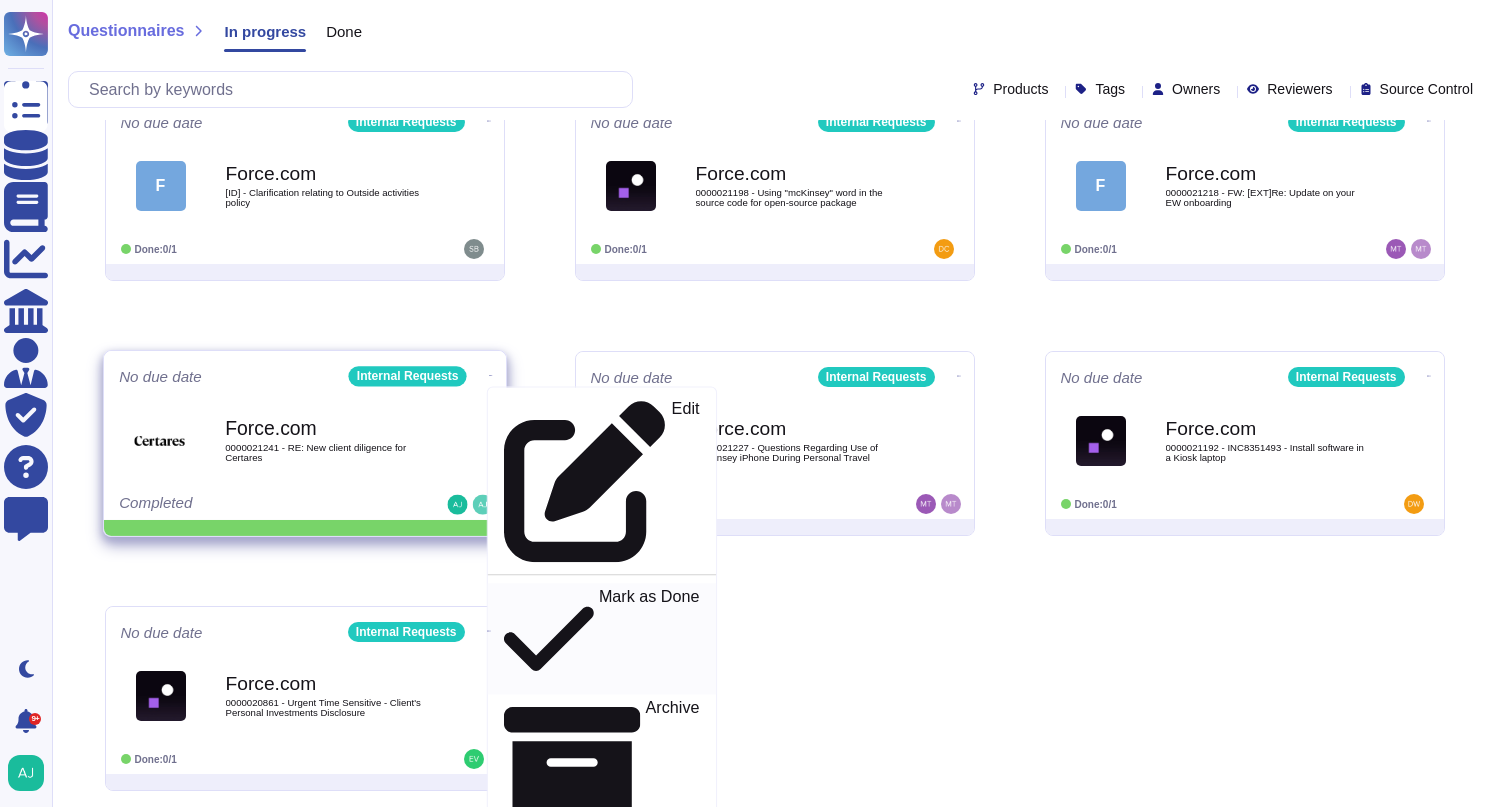 click on "Mark as Done" at bounding box center (648, 639) 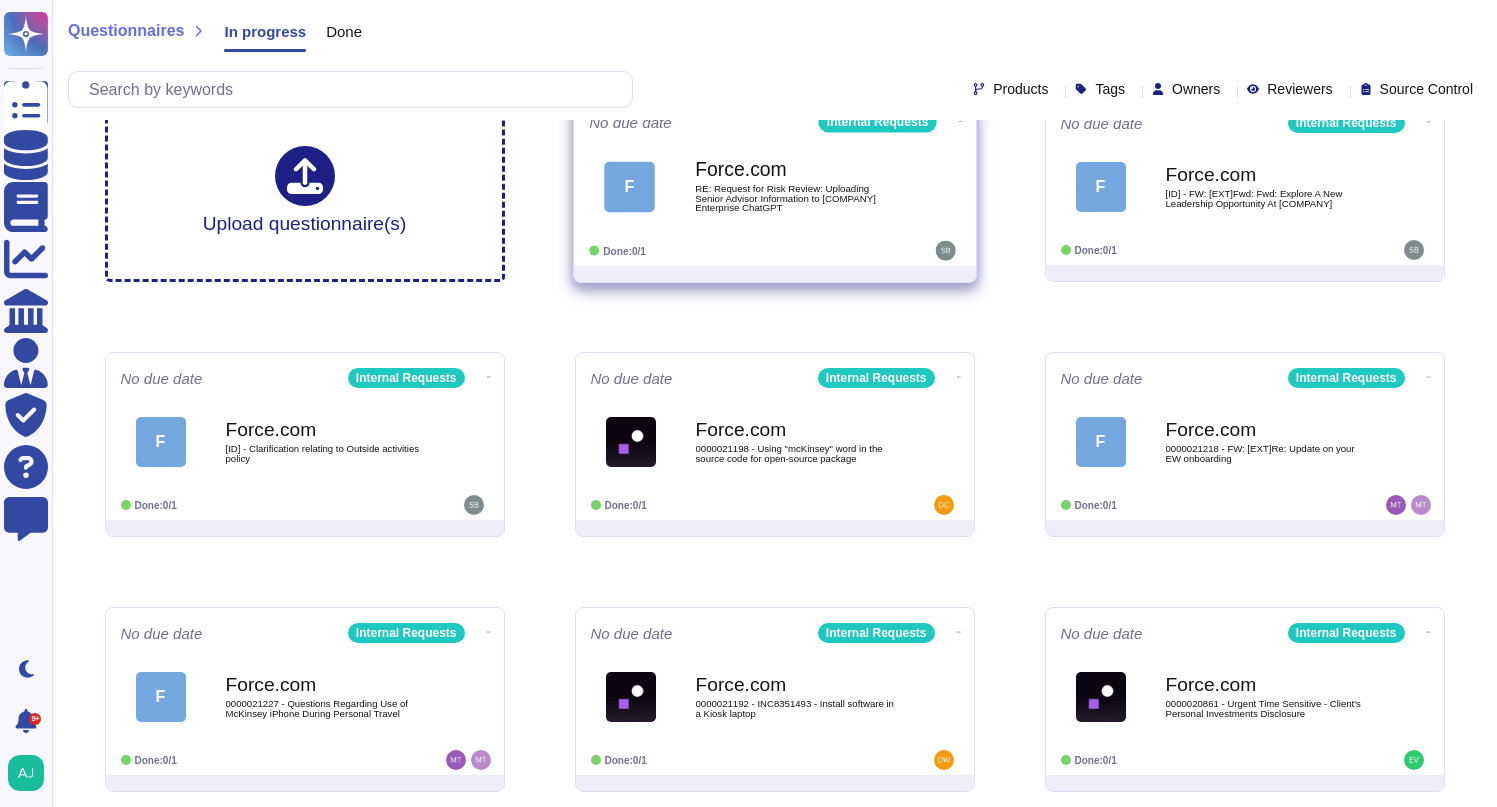 scroll, scrollTop: 40, scrollLeft: 0, axis: vertical 